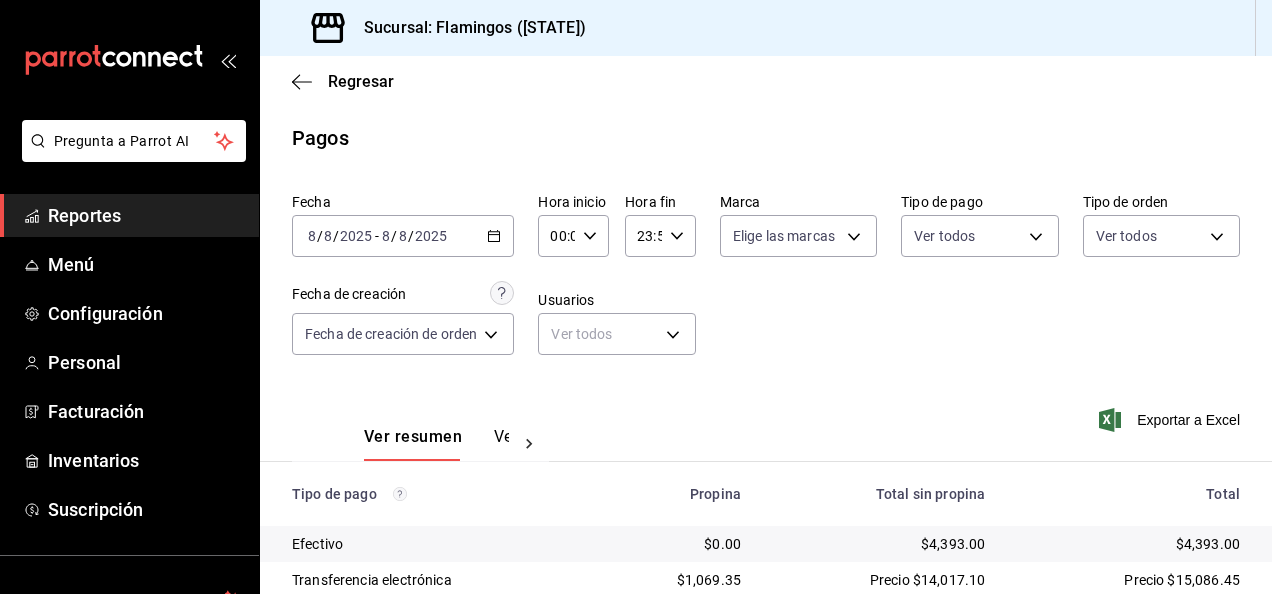 scroll, scrollTop: 0, scrollLeft: 0, axis: both 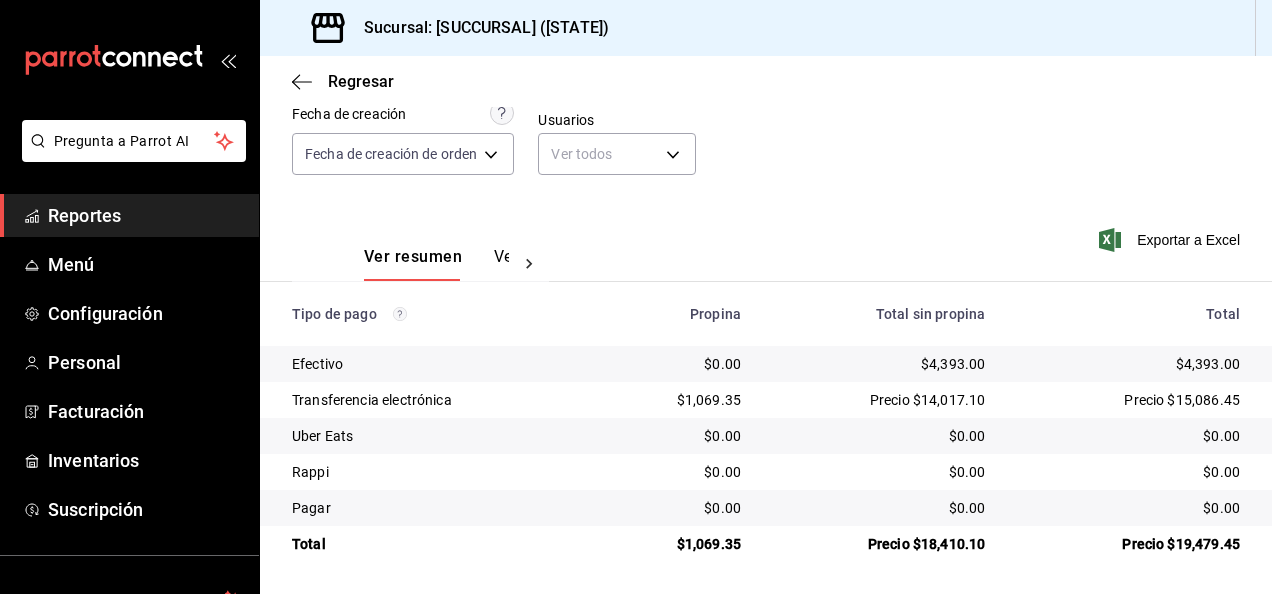 click on "Precio $18,410.10" at bounding box center (879, 544) 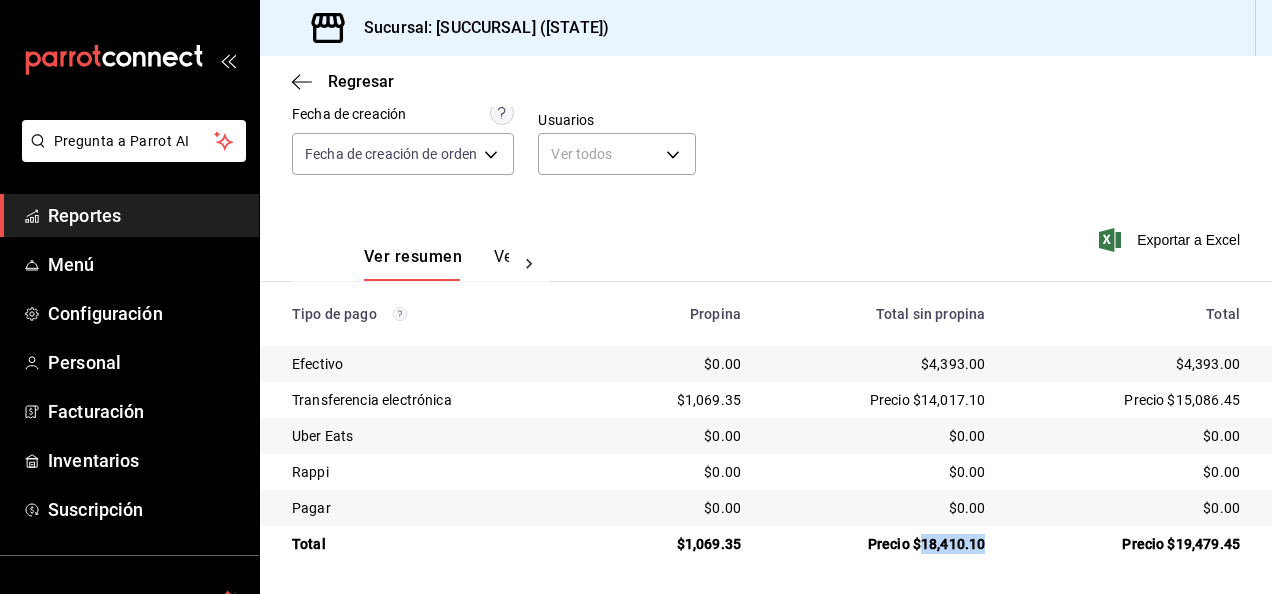click on "Precio $18,410.10" at bounding box center [879, 544] 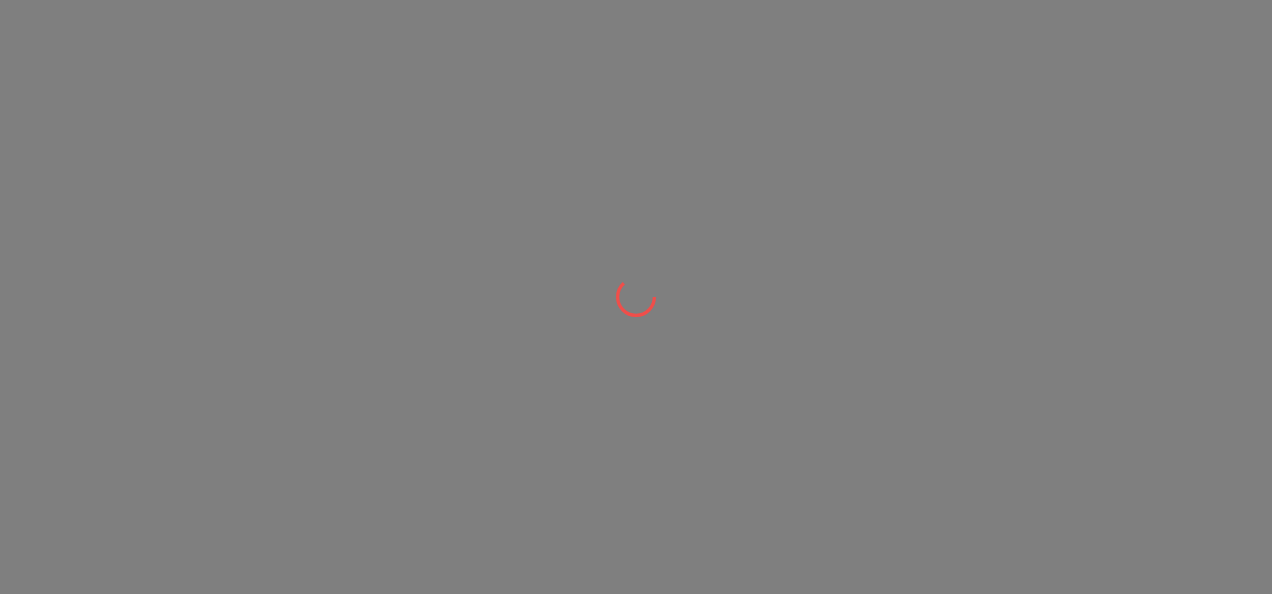 scroll, scrollTop: 0, scrollLeft: 0, axis: both 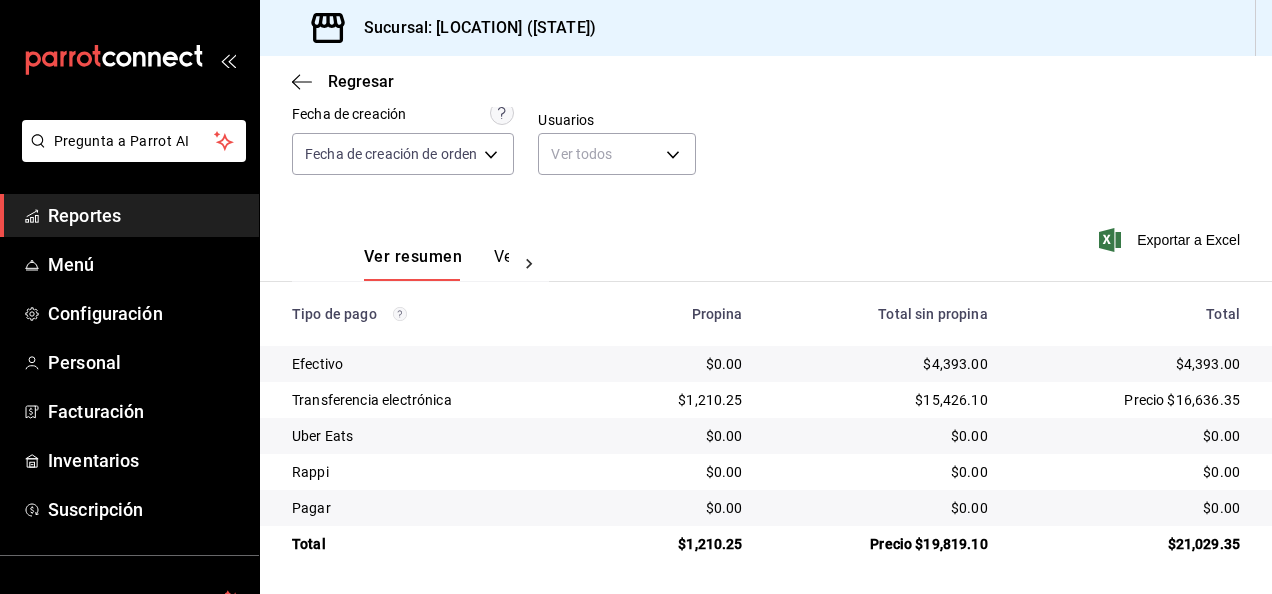 click on "$4,393.00" at bounding box center [881, 364] 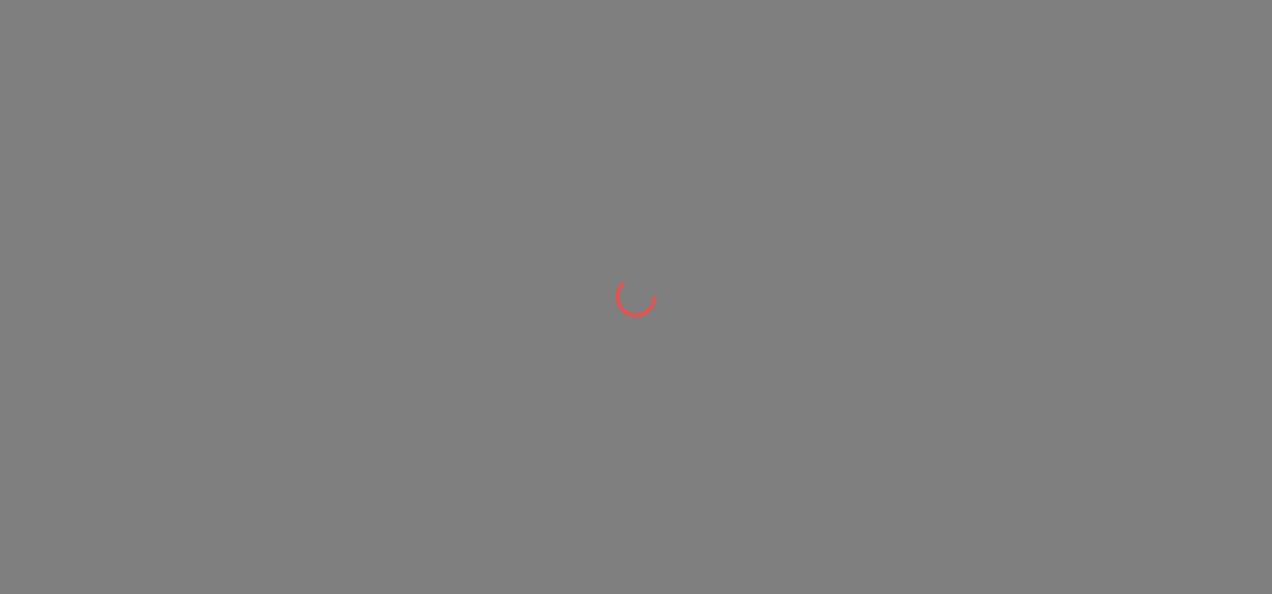scroll, scrollTop: 0, scrollLeft: 0, axis: both 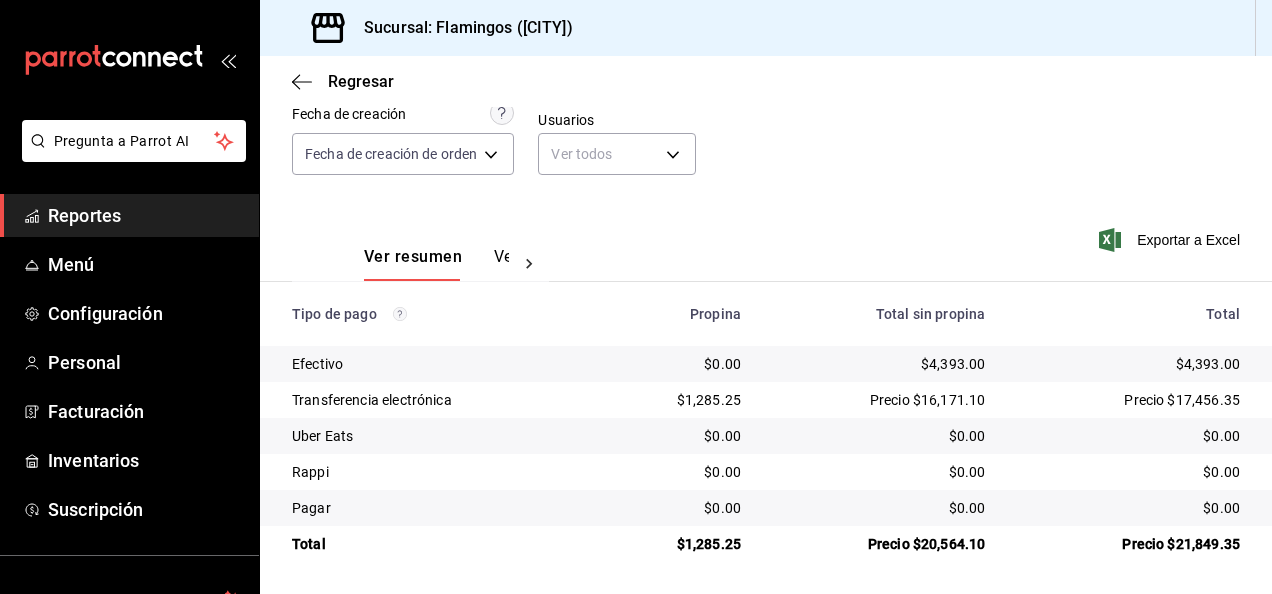 click on "$4,393.00" at bounding box center (879, 364) 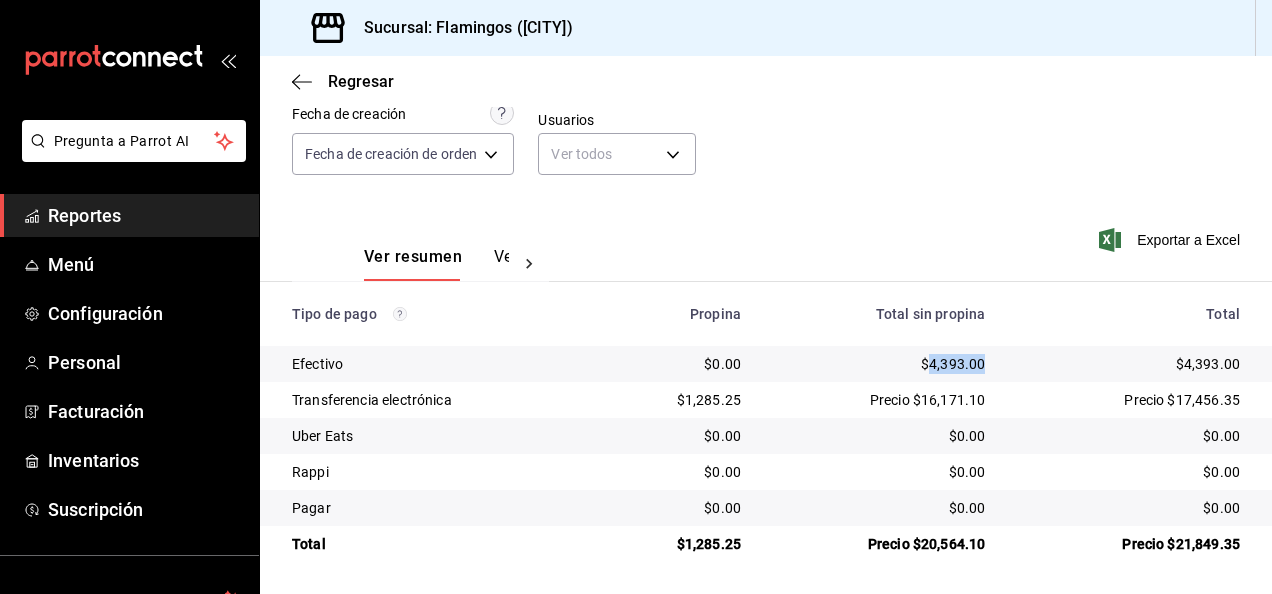 click on "$4,393.00" at bounding box center [879, 364] 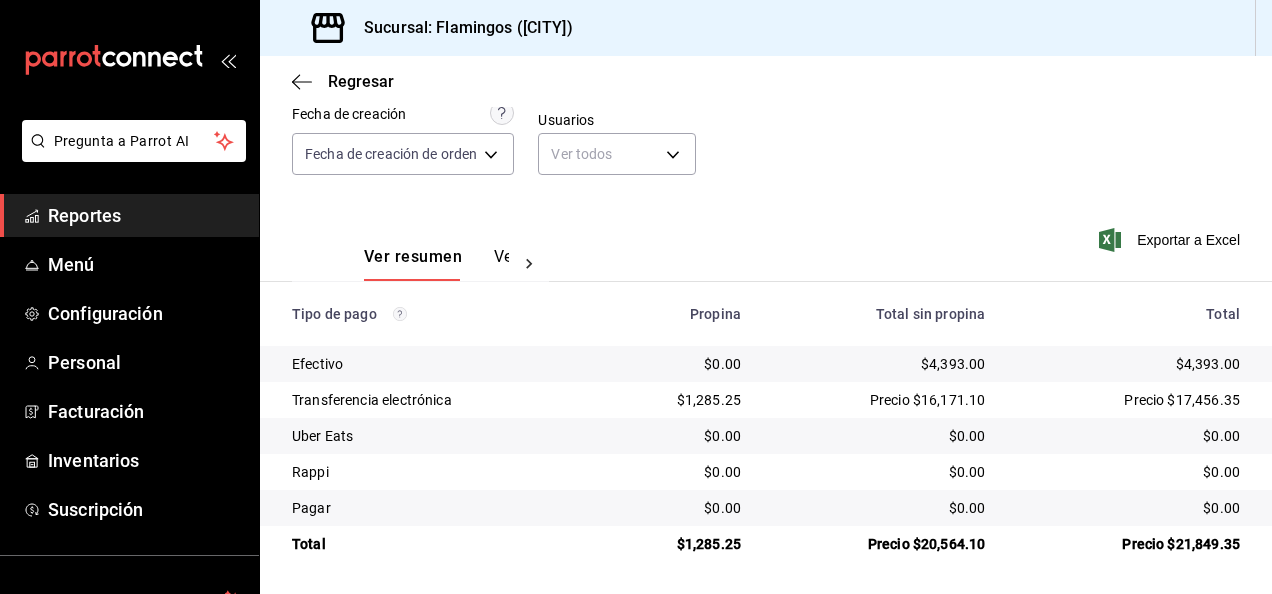 click on "$1,285.25" at bounding box center [678, 400] 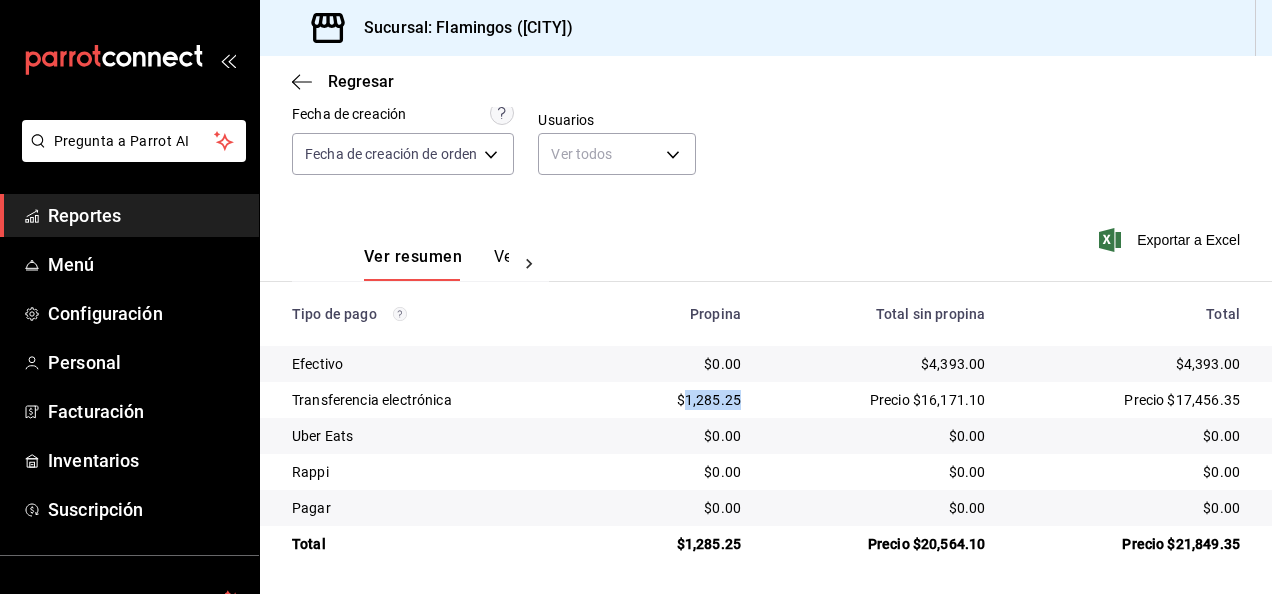 click on "$1,285.25" at bounding box center (678, 400) 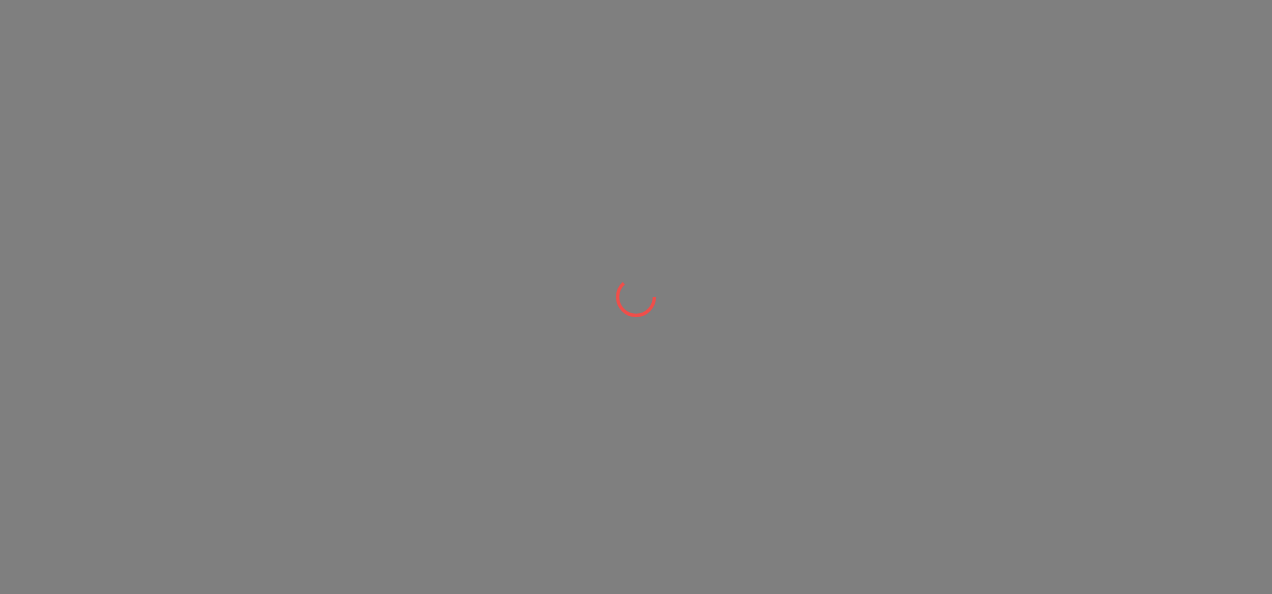 scroll, scrollTop: 0, scrollLeft: 0, axis: both 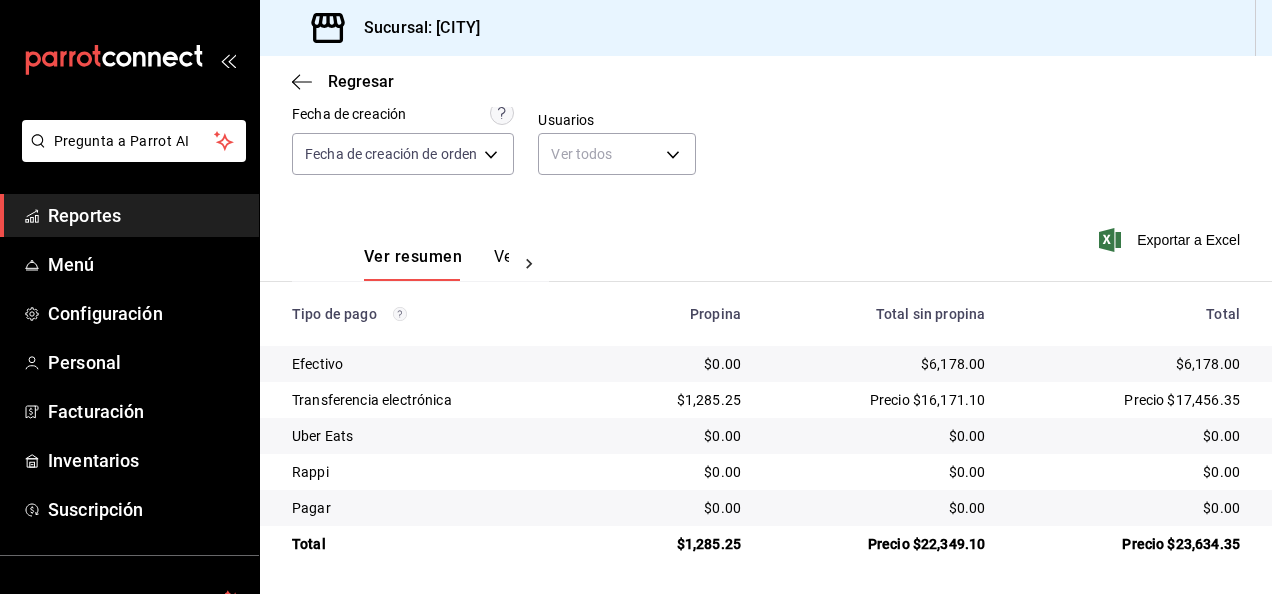 click on "$6,178.00" at bounding box center (879, 364) 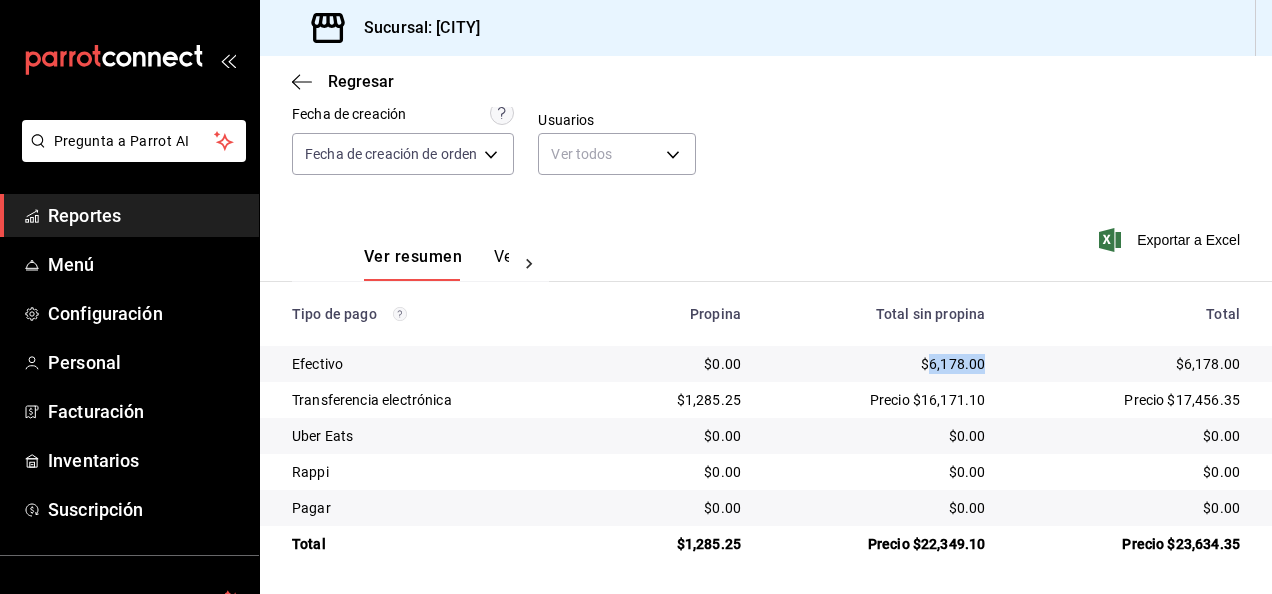 click on "$6,178.00" at bounding box center (879, 364) 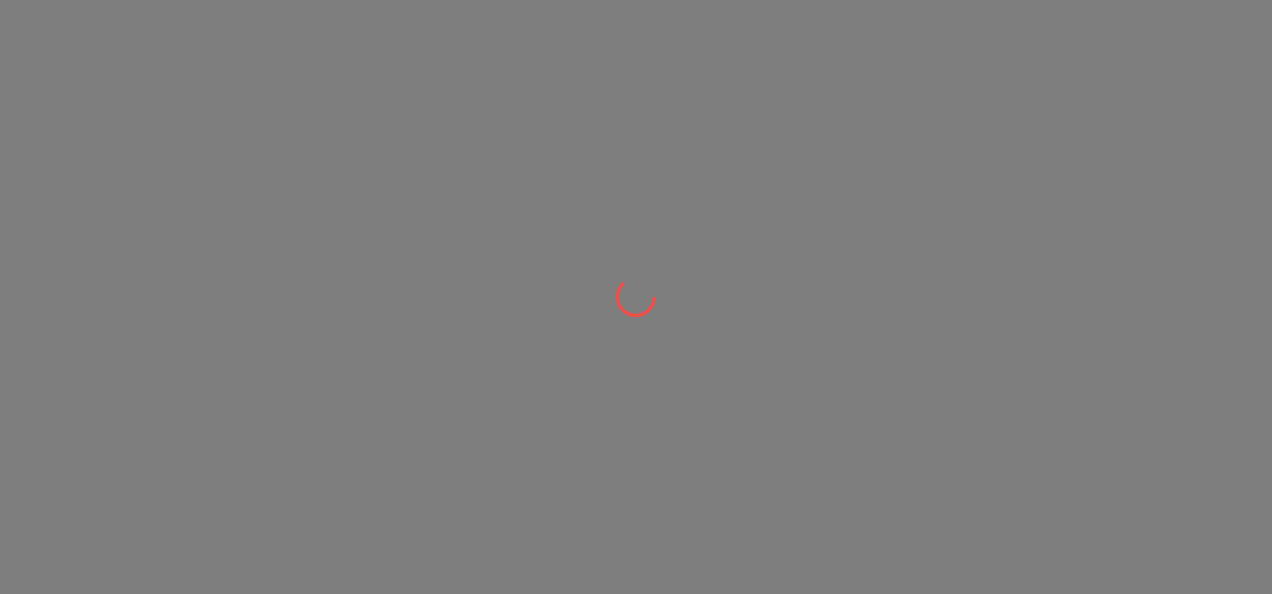 scroll, scrollTop: 0, scrollLeft: 0, axis: both 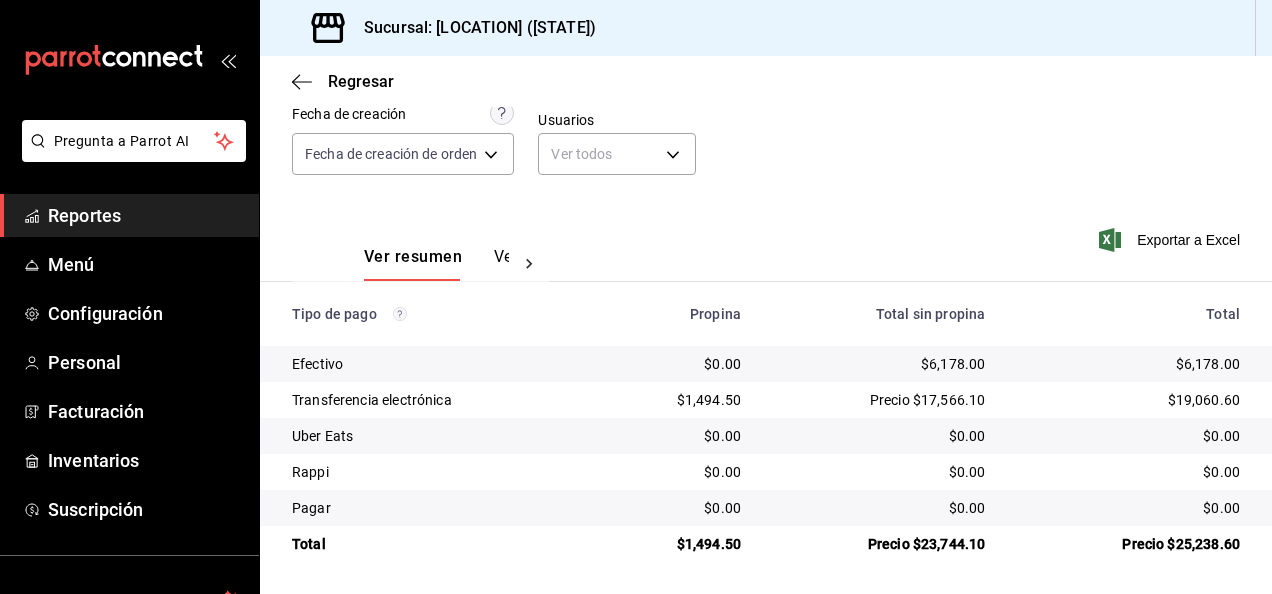 click on "$1,494.50" at bounding box center (678, 400) 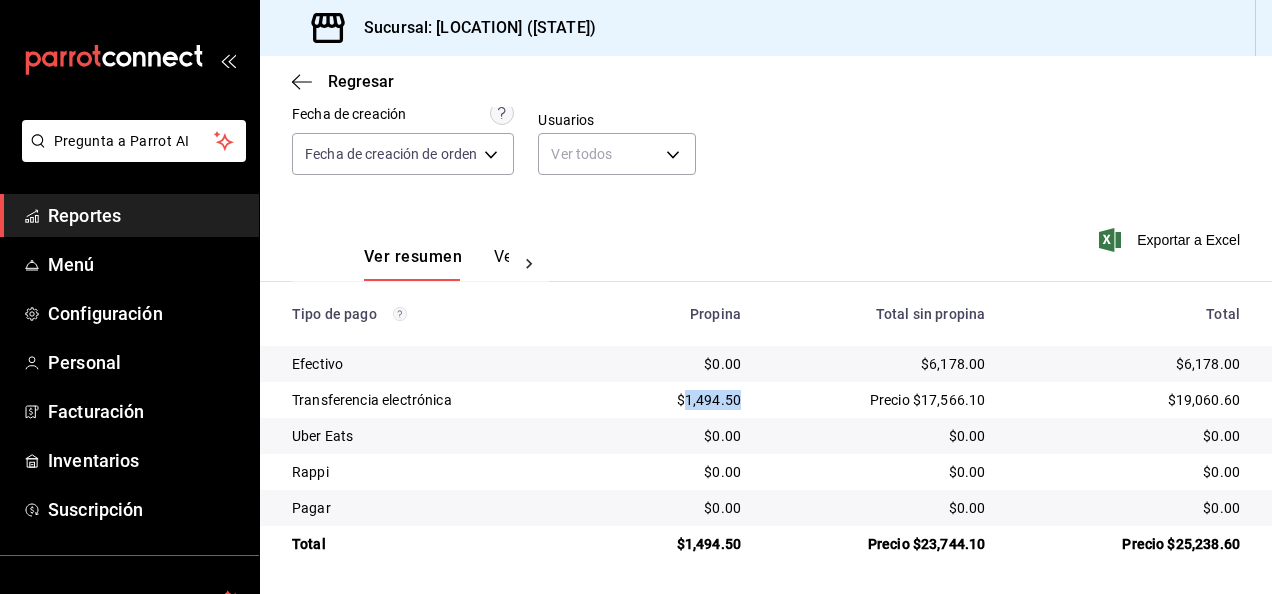 click on "$1,494.50" at bounding box center (678, 400) 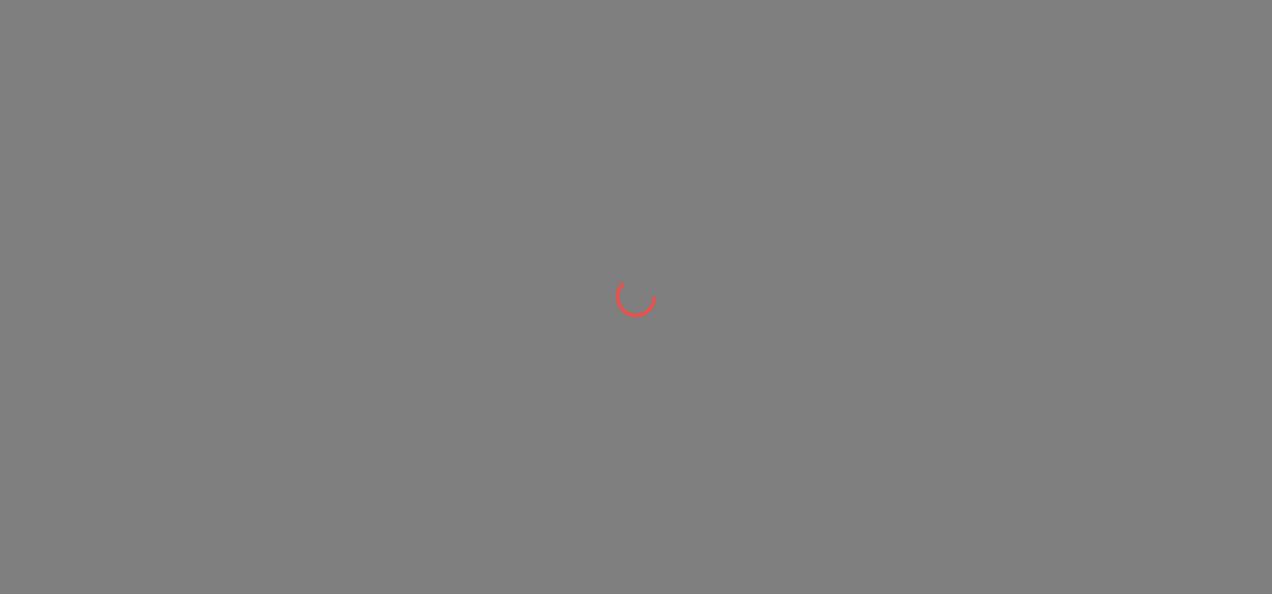 scroll, scrollTop: 0, scrollLeft: 0, axis: both 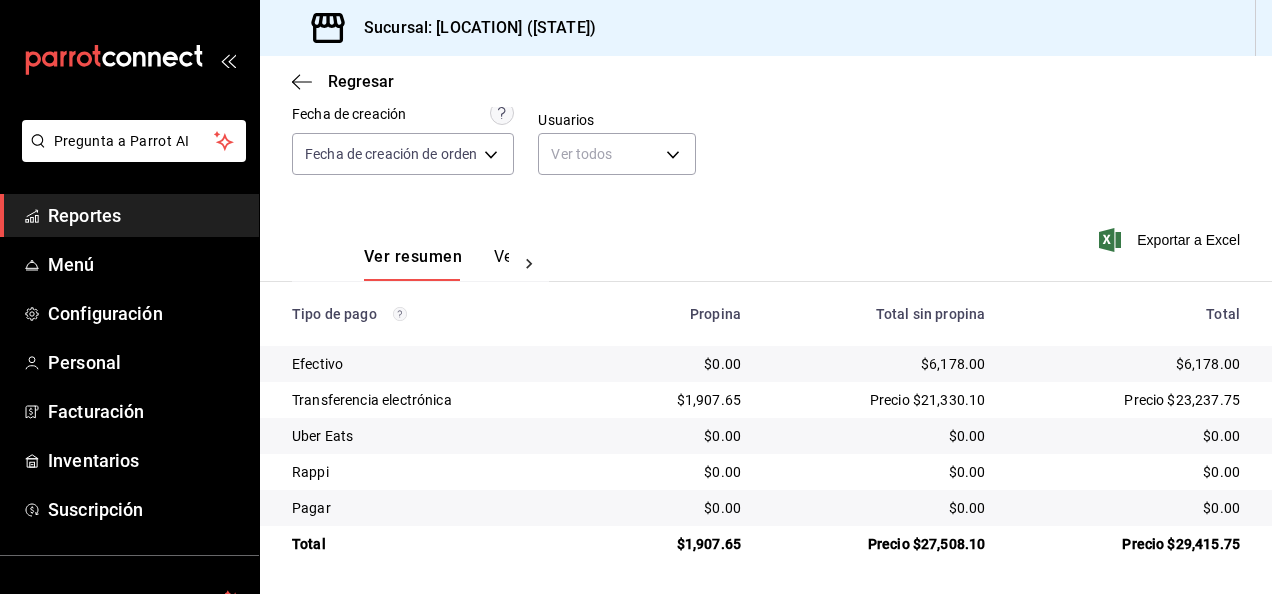 click on "$6,178.00" at bounding box center [879, 364] 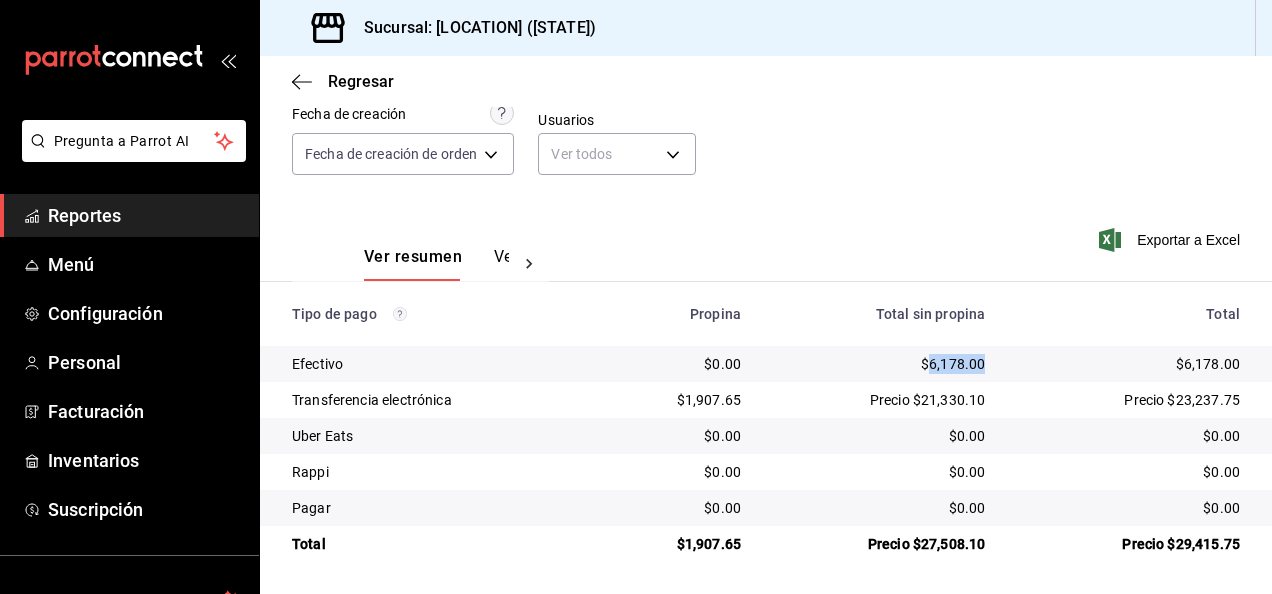 click on "$6,178.00" at bounding box center (879, 364) 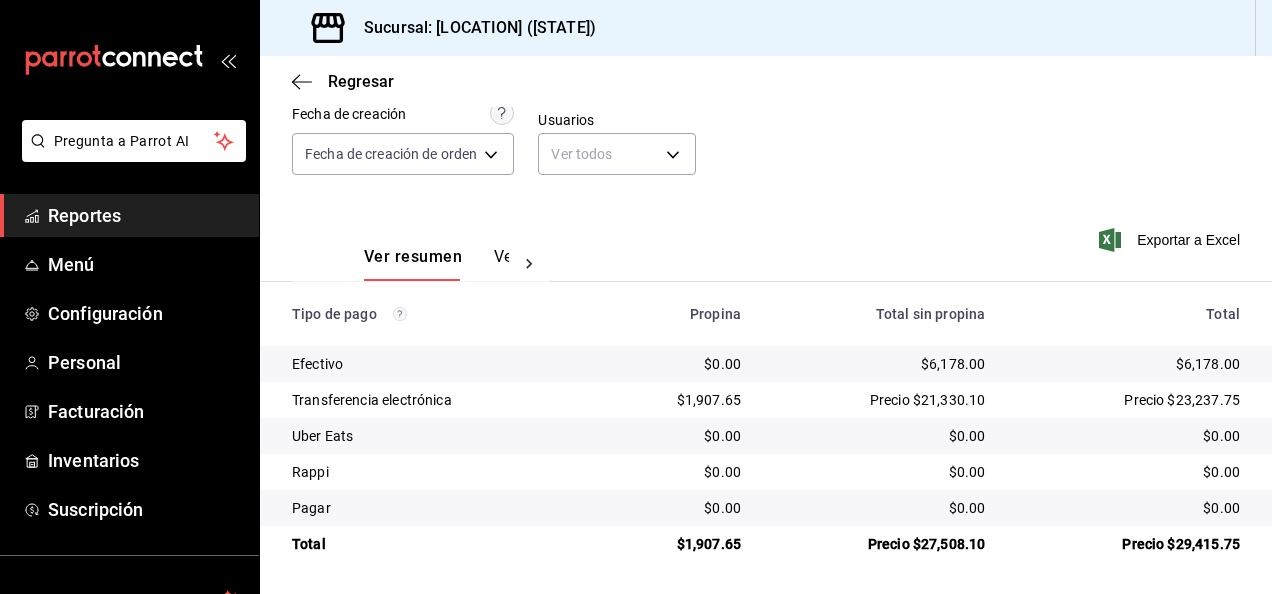 click on "$1,907.65" at bounding box center (678, 400) 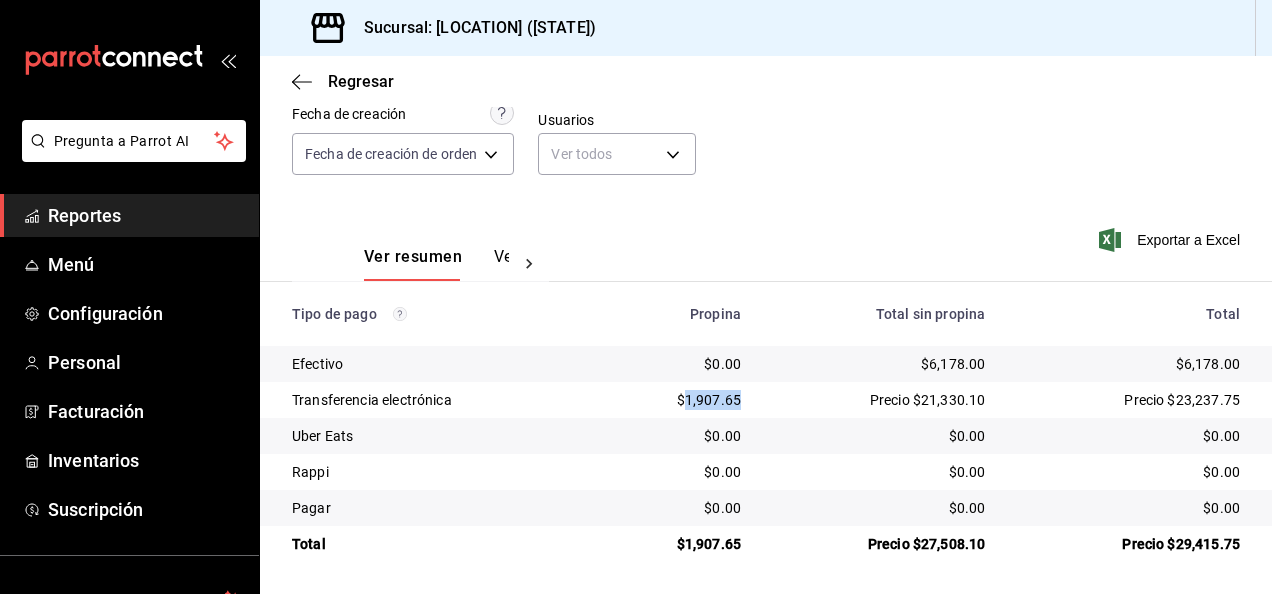 click on "$1,907.65" at bounding box center (678, 400) 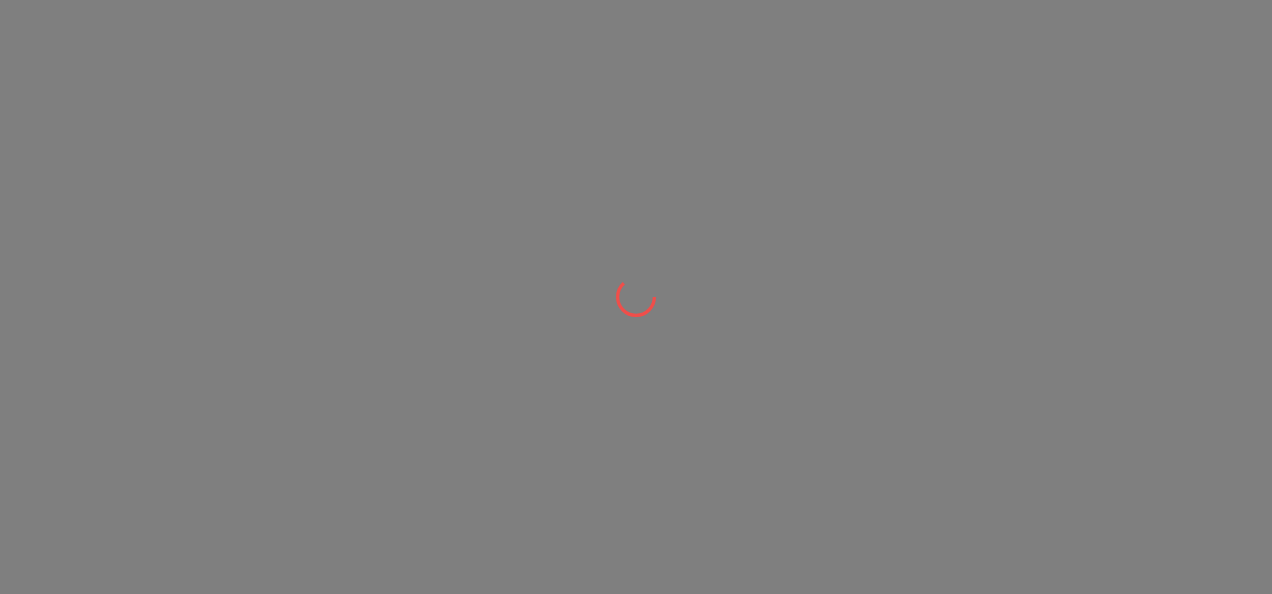 scroll, scrollTop: 0, scrollLeft: 0, axis: both 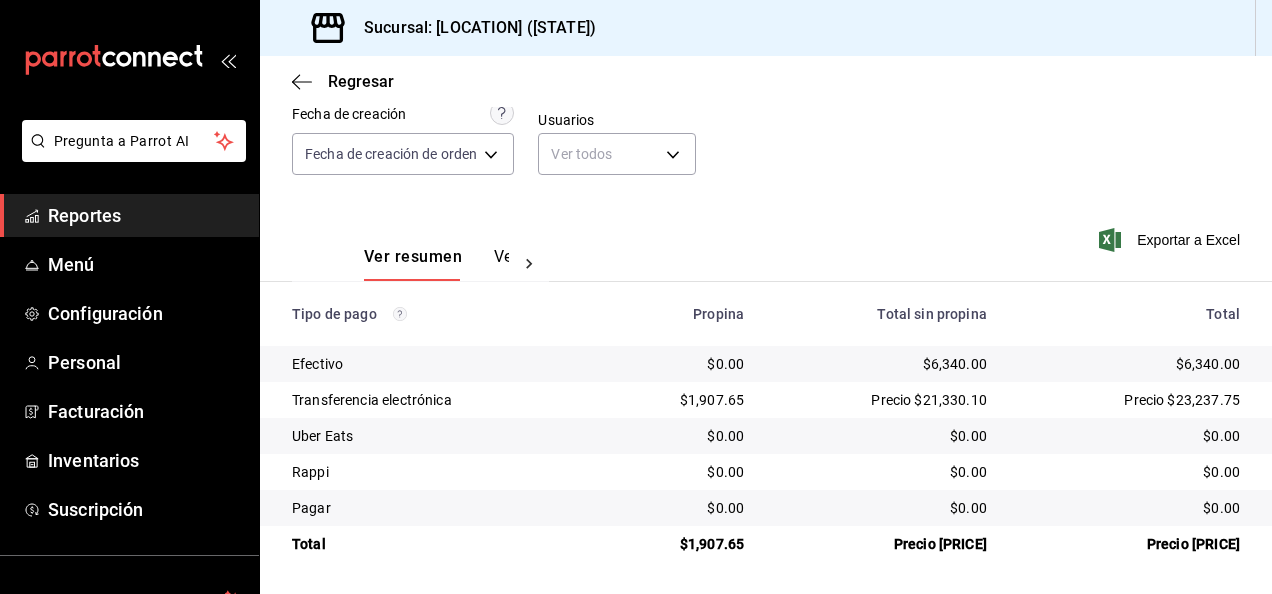 click on "$6,340.00" at bounding box center (881, 364) 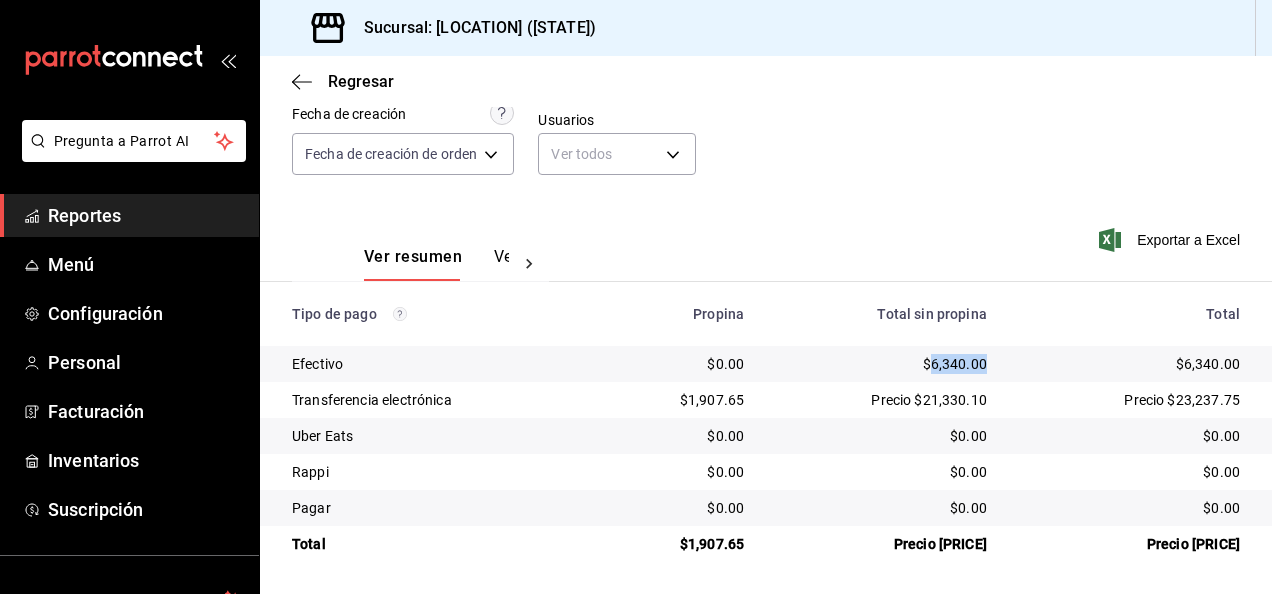 click on "$6,340.00" at bounding box center [881, 364] 